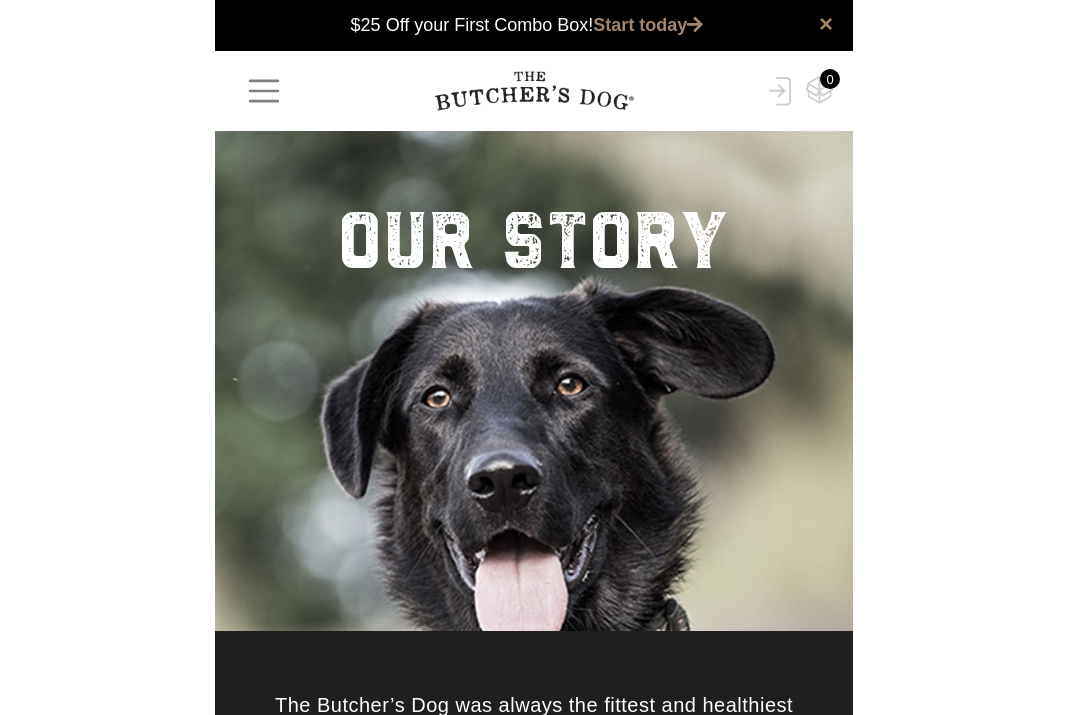 scroll, scrollTop: 0, scrollLeft: 0, axis: both 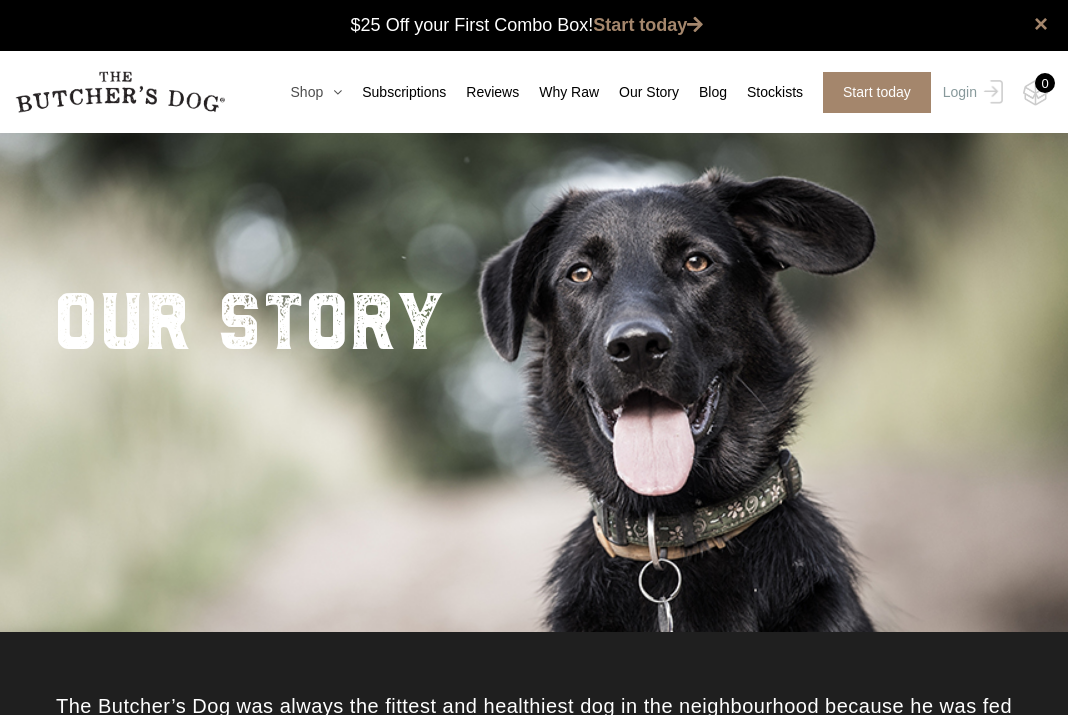 click on "Shop" at bounding box center [307, 92] 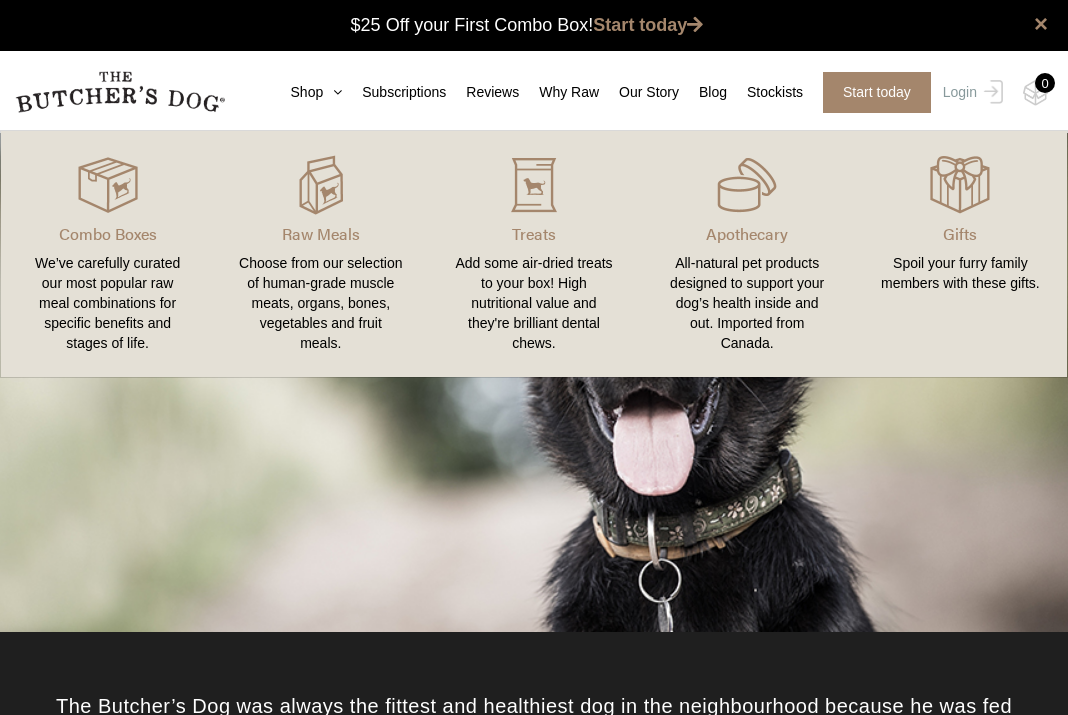 click on "Choose from our selection of human-grade muscle meats,
organs, bones, vegetables and fruit meals." at bounding box center (320, 303) 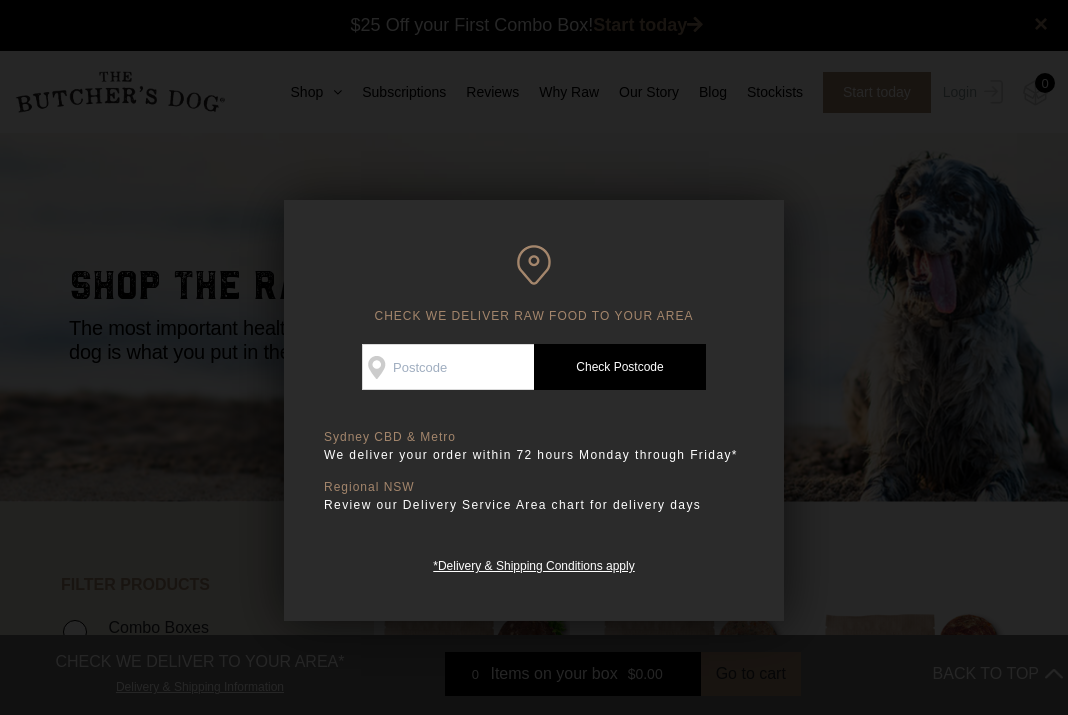 scroll, scrollTop: 0, scrollLeft: 0, axis: both 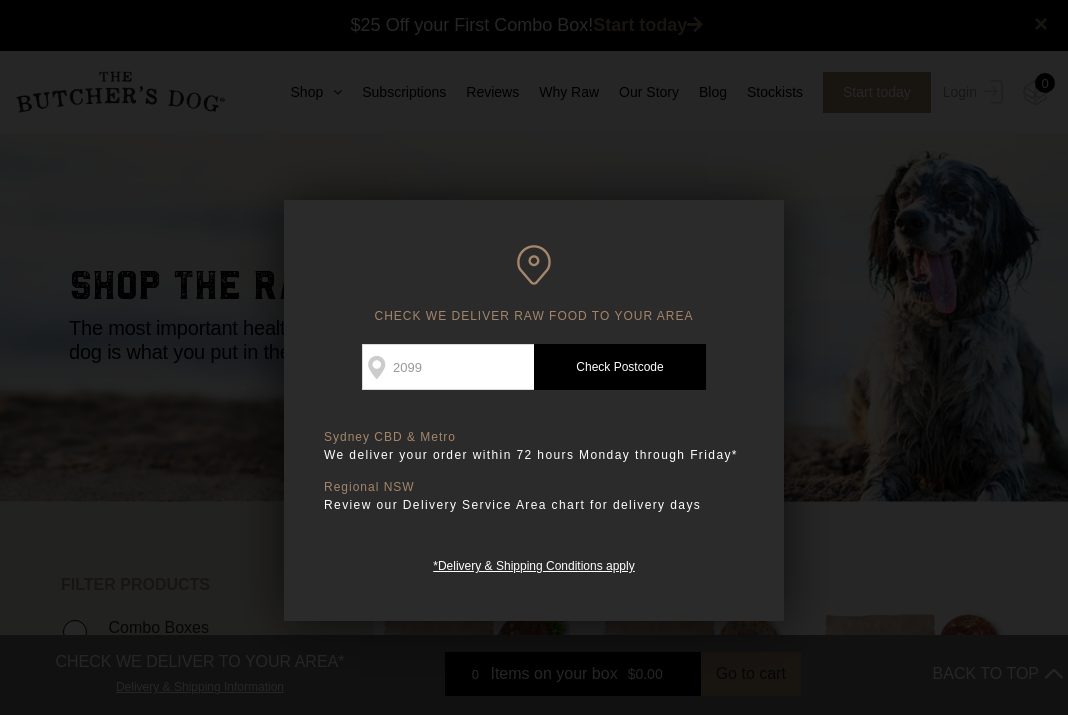 type on "2099" 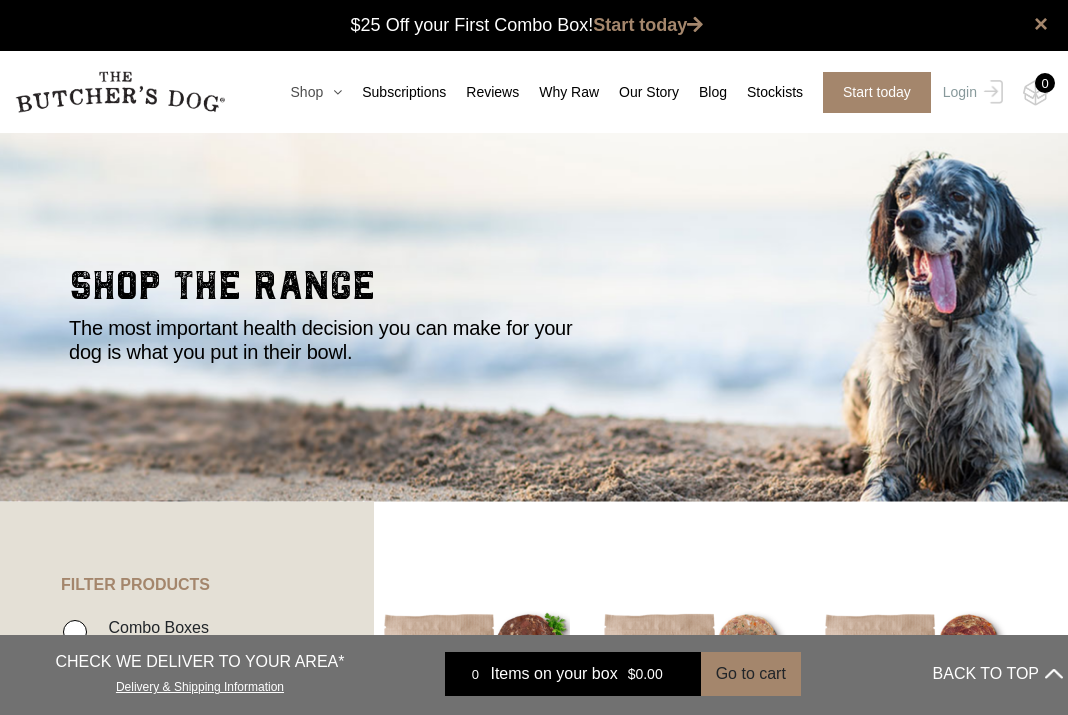 click on "Shop" at bounding box center [307, 92] 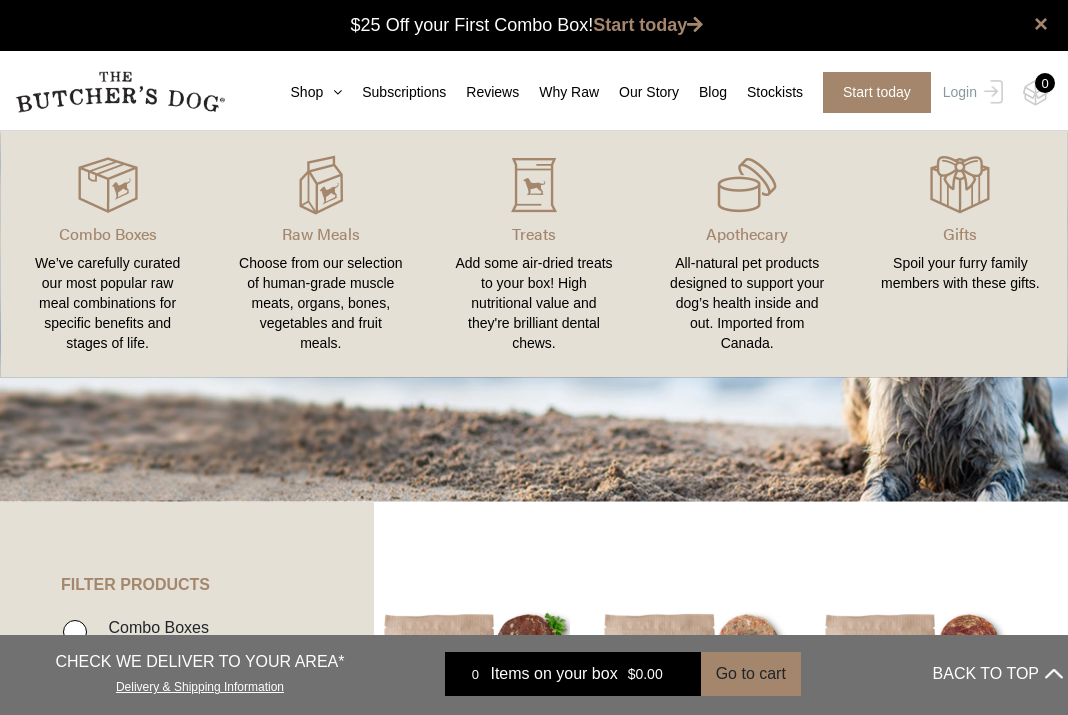 click on "Choose from our selection of human-grade muscle meats,
organs, bones, vegetables and fruit meals." at bounding box center [320, 303] 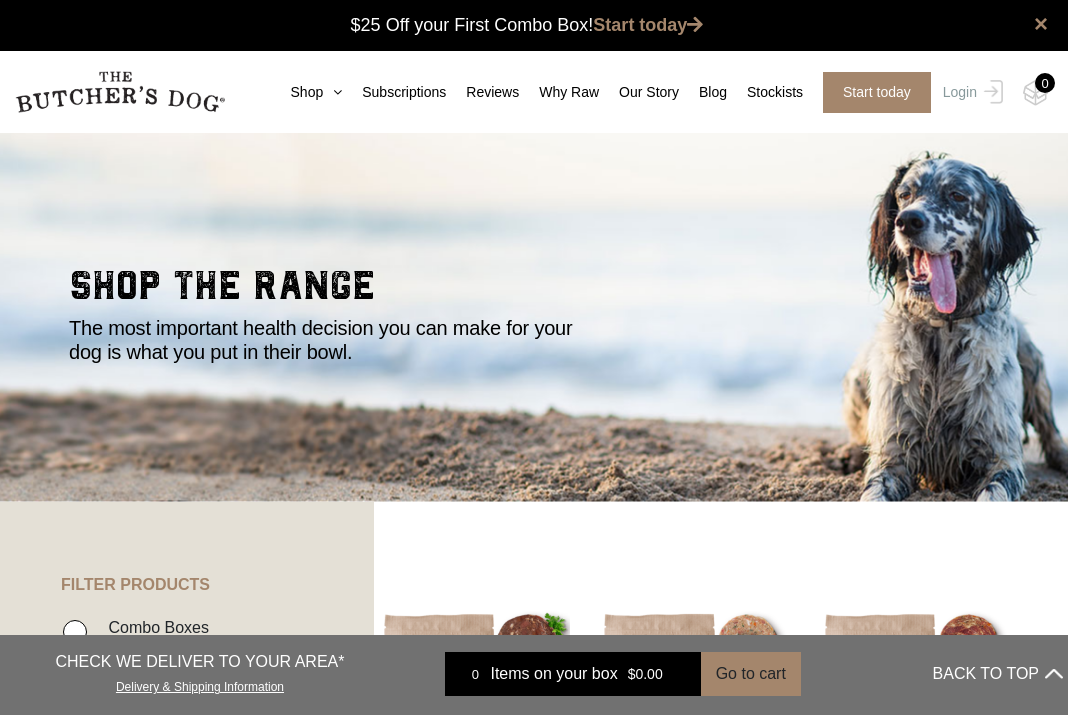 scroll, scrollTop: 0, scrollLeft: 0, axis: both 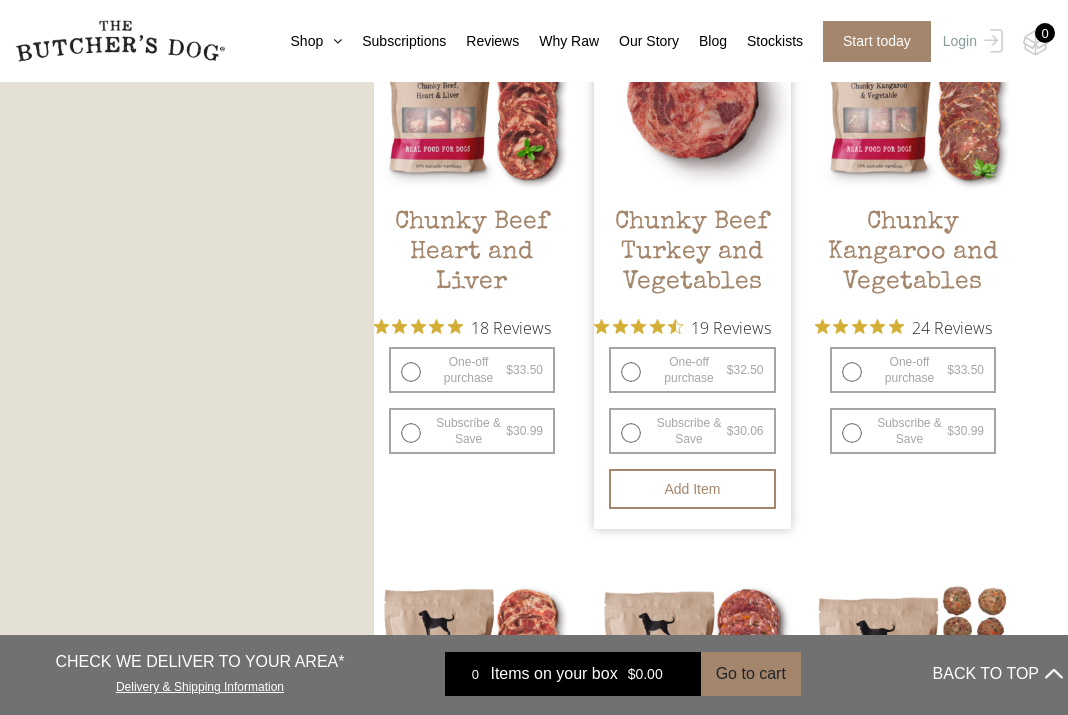 click on "One-off purchase  $ 32.50   —  or subscribe and save    7.5%" at bounding box center [692, 370] 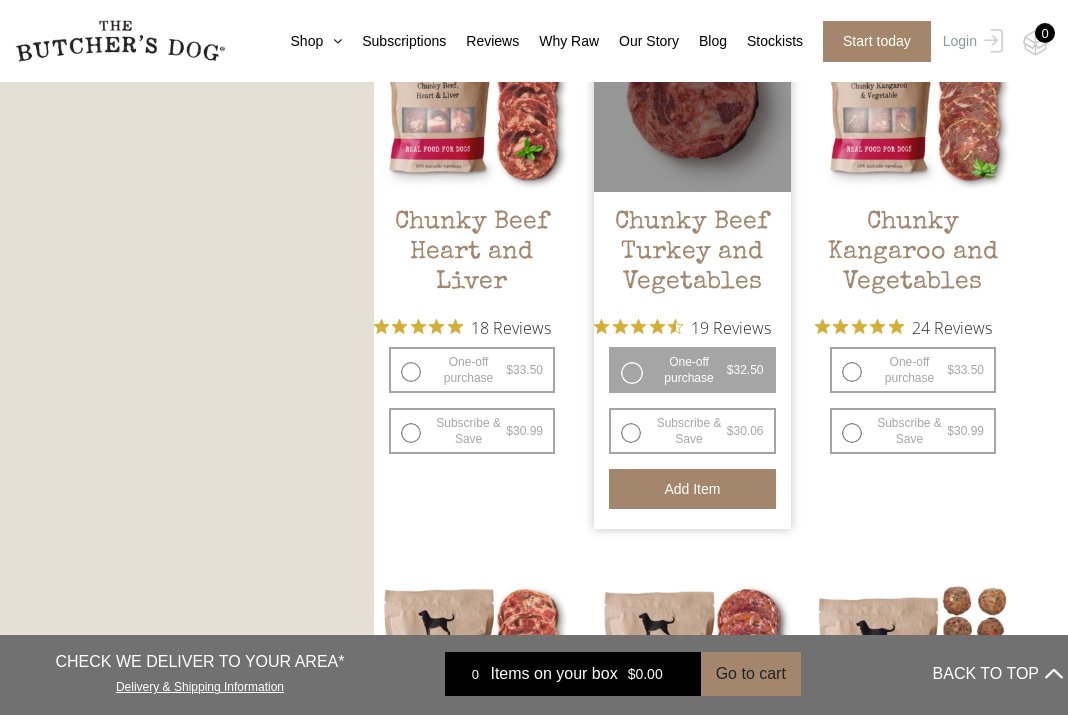 click on "Add item" at bounding box center (692, 489) 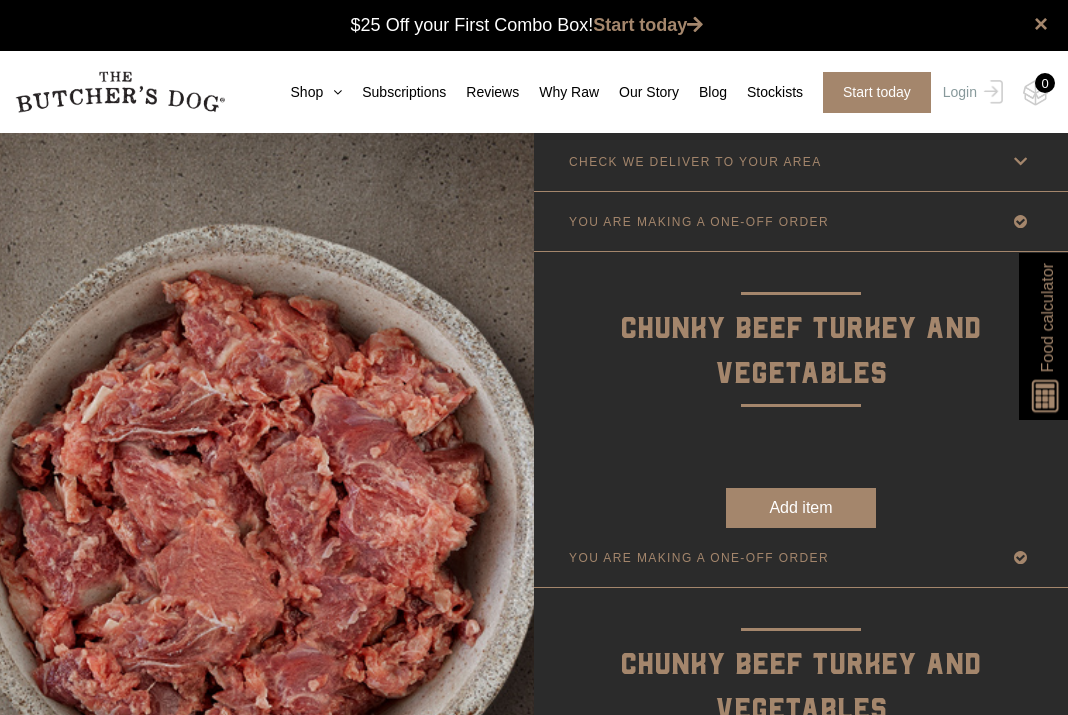 scroll, scrollTop: 0, scrollLeft: 0, axis: both 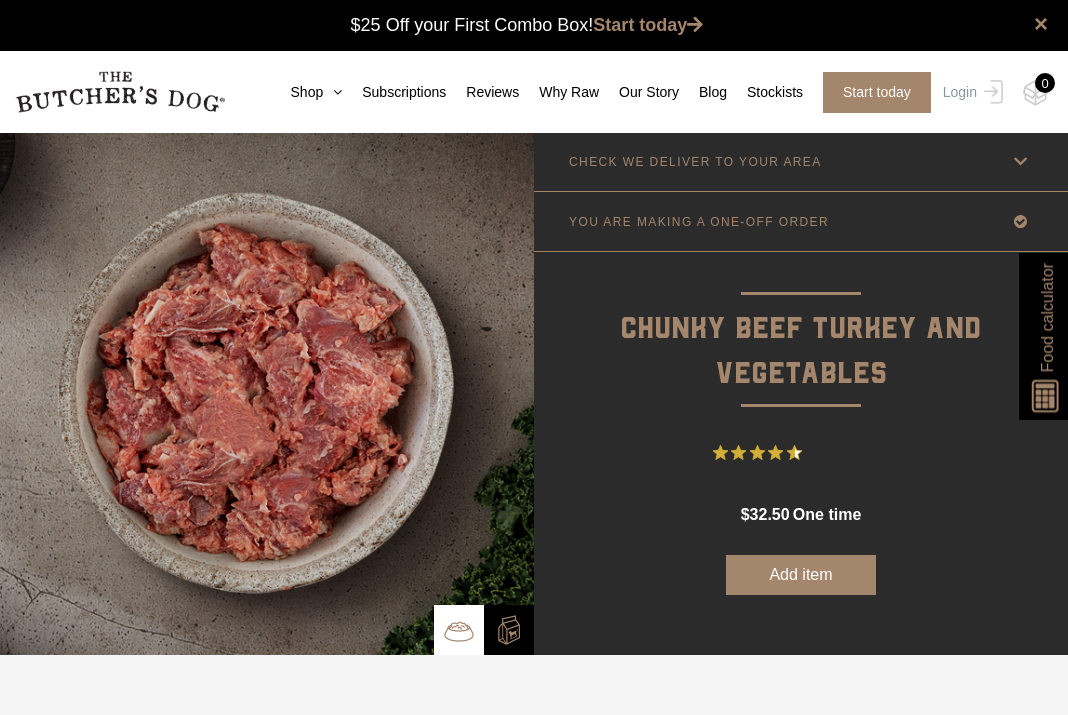 click on "Add item" at bounding box center [801, 575] 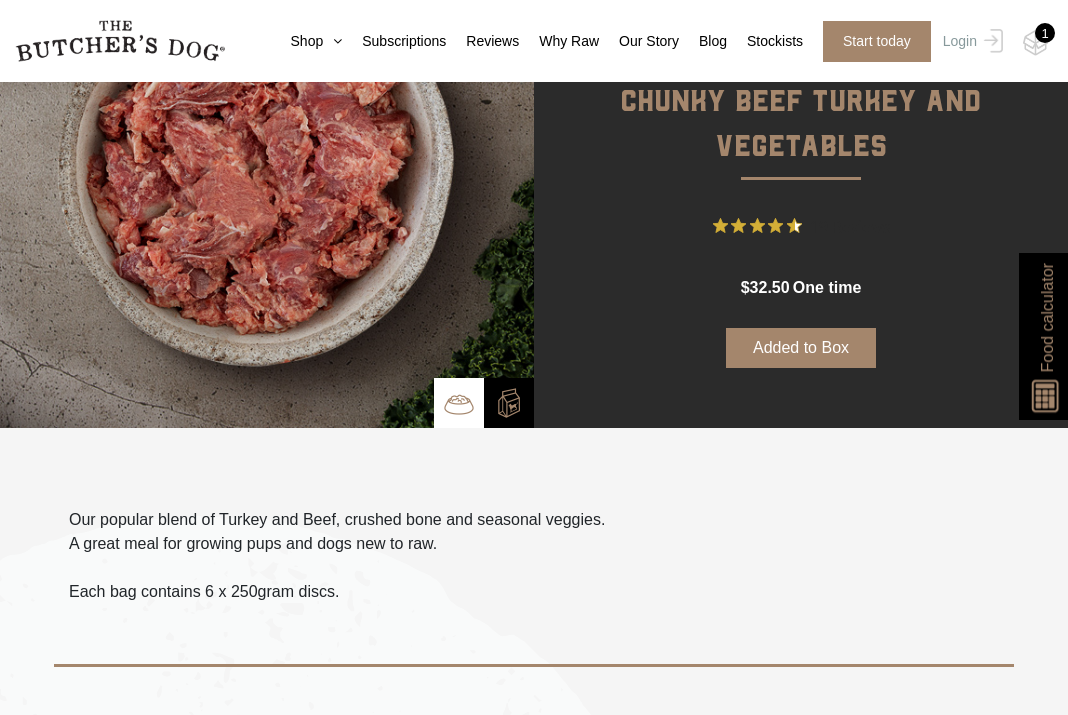 scroll, scrollTop: 0, scrollLeft: 0, axis: both 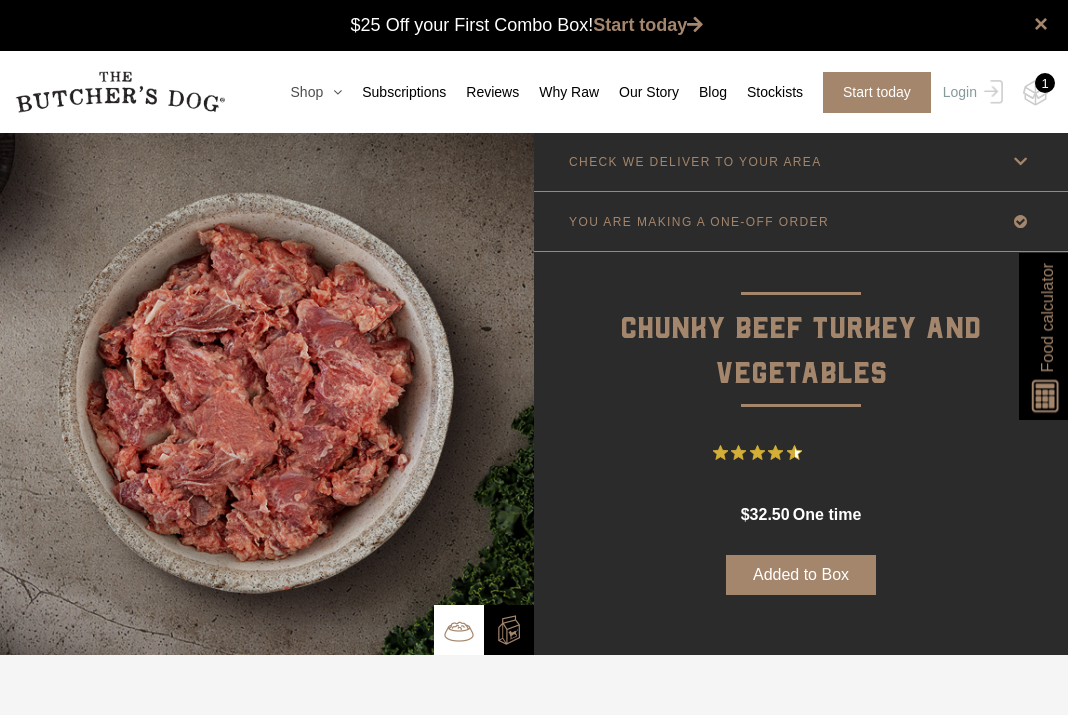 click on "Shop" at bounding box center [307, 92] 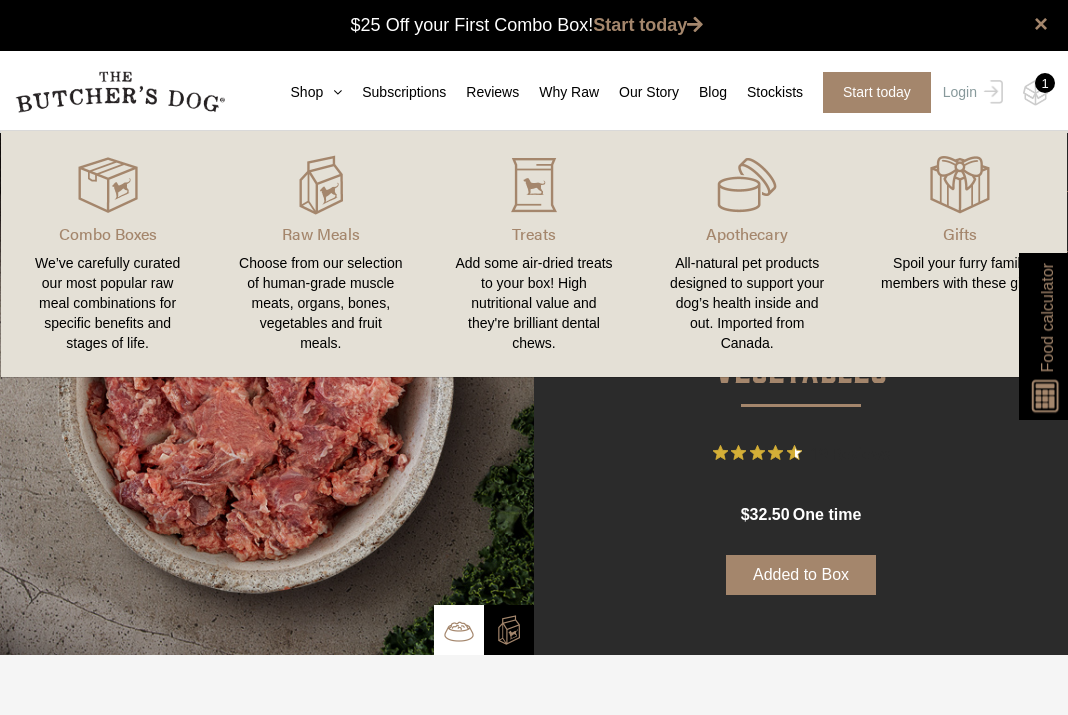 click on "Choose from our selection of human-grade muscle meats,
organs, bones, vegetables and fruit meals." at bounding box center [320, 303] 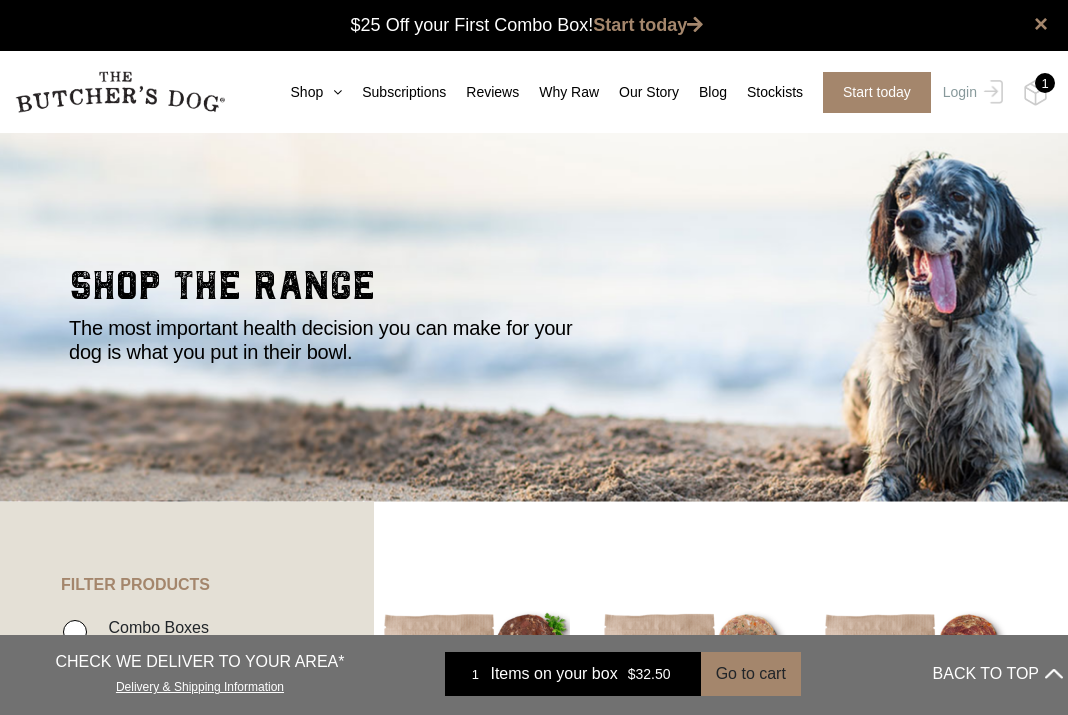 scroll, scrollTop: 0, scrollLeft: 0, axis: both 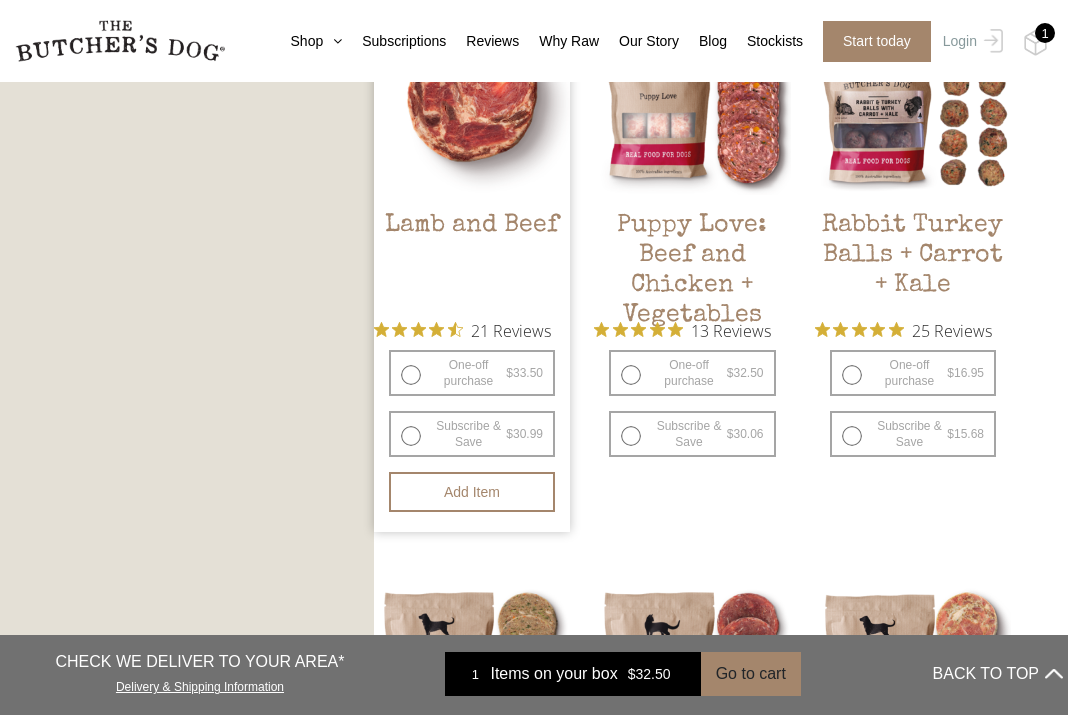 click on "One-off purchase  $ 33.50   —  or subscribe and save    7.5%" at bounding box center [472, 373] 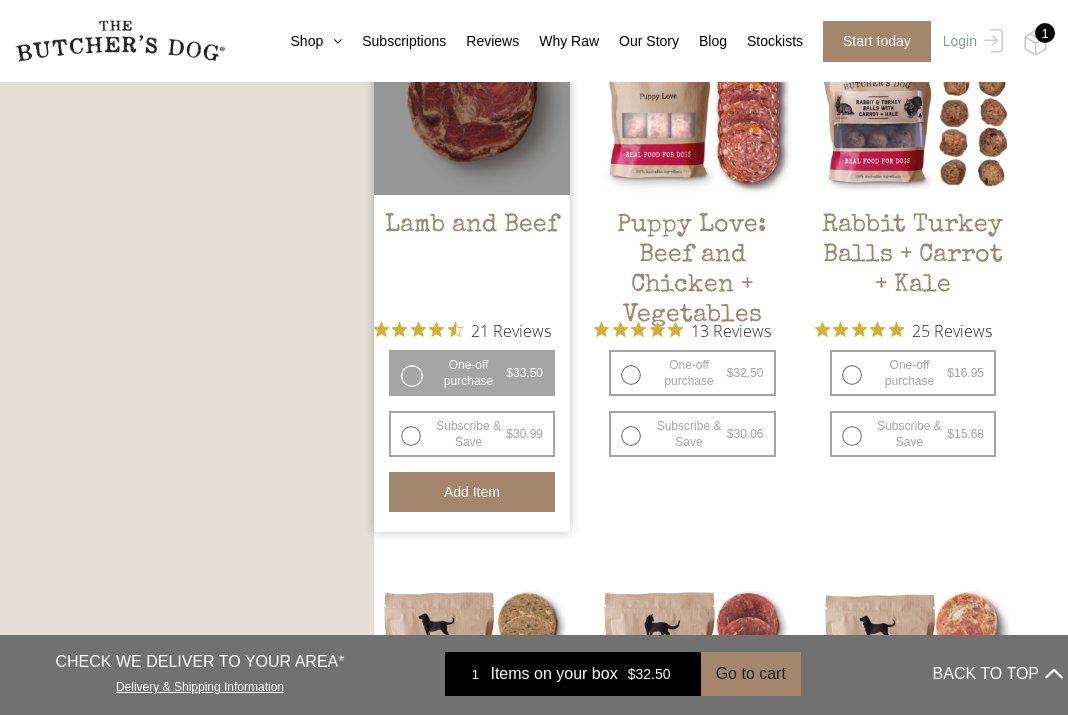 click on "Add item" at bounding box center (472, 492) 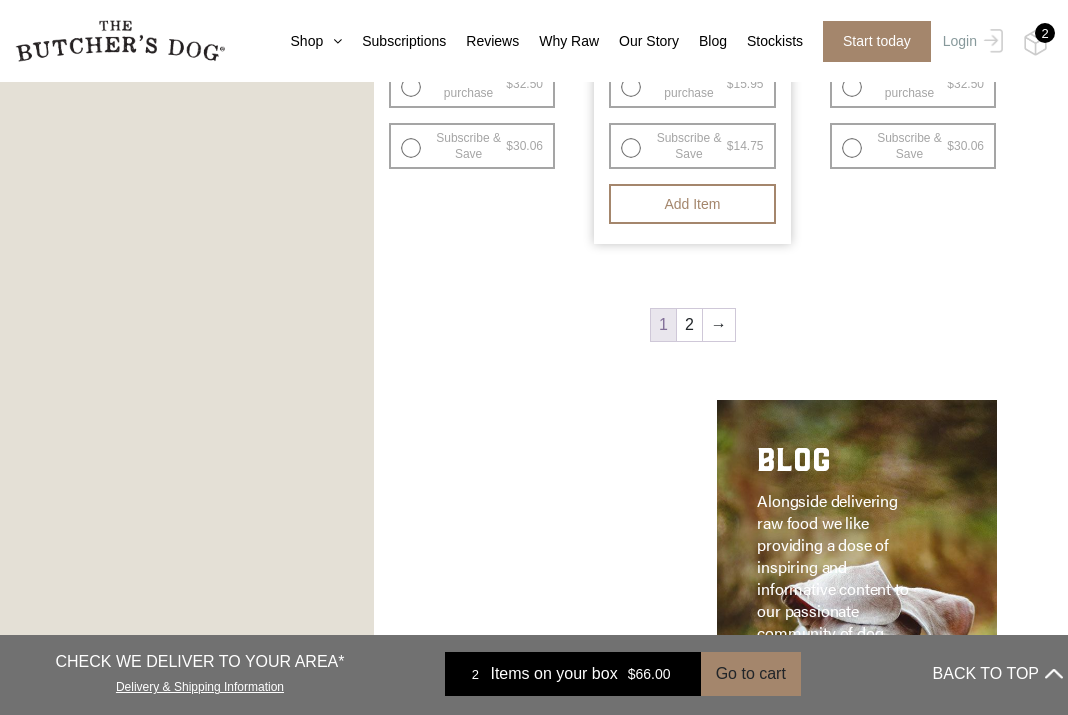 scroll, scrollTop: 2561, scrollLeft: 0, axis: vertical 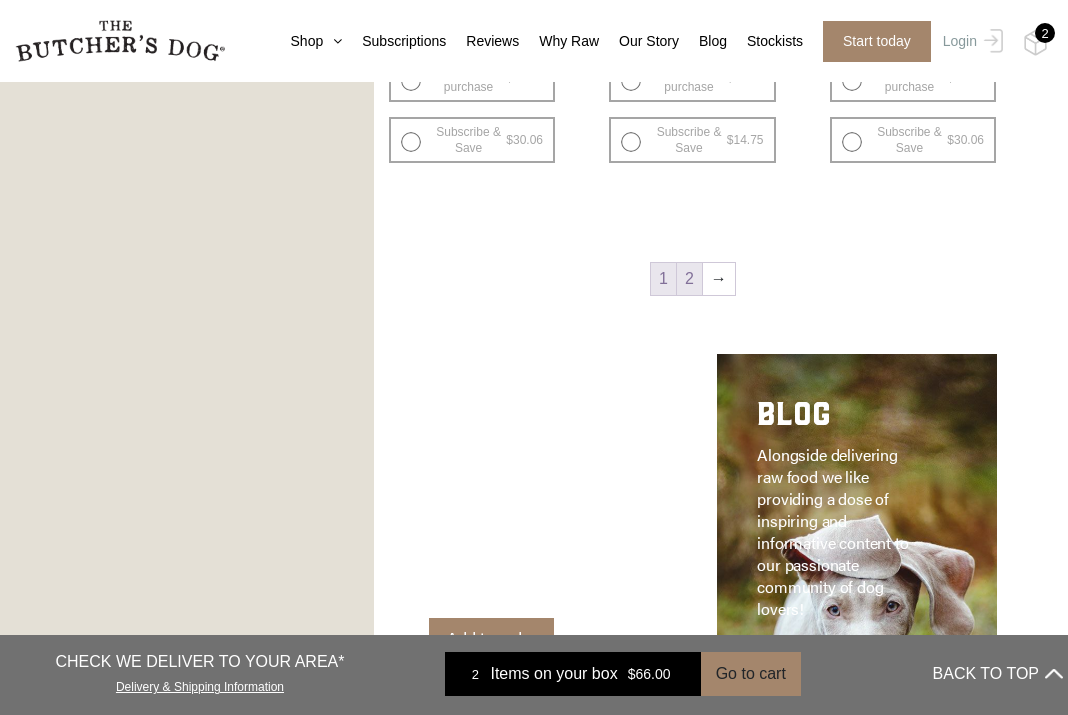 click on "2" at bounding box center (689, 279) 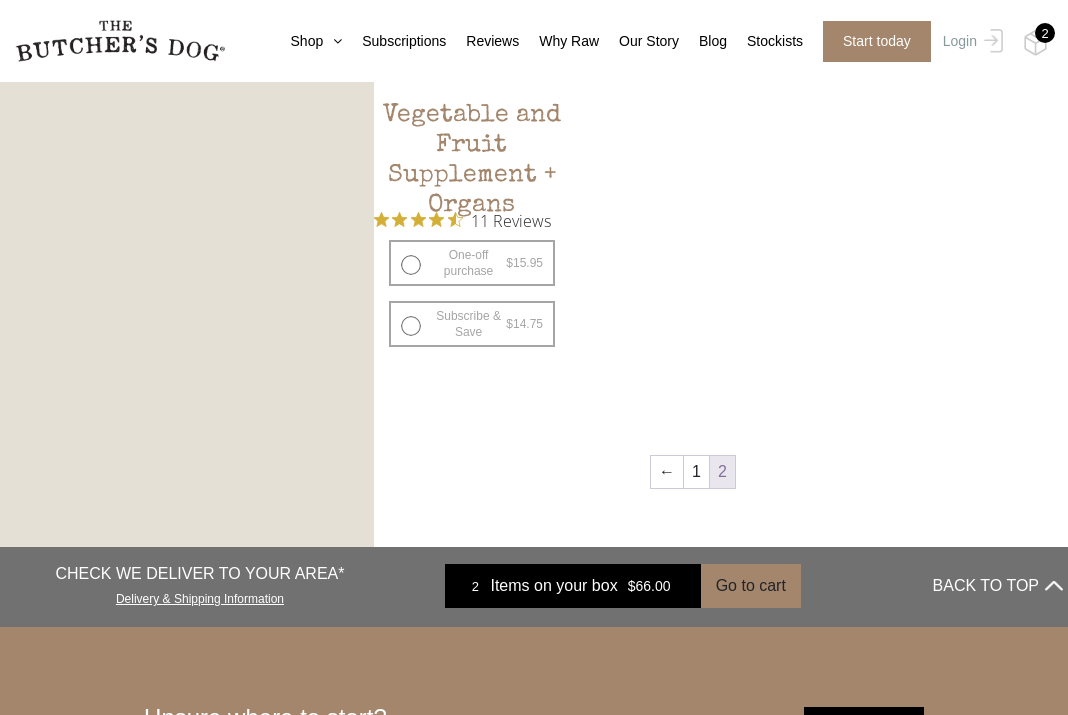 scroll, scrollTop: 1289, scrollLeft: 0, axis: vertical 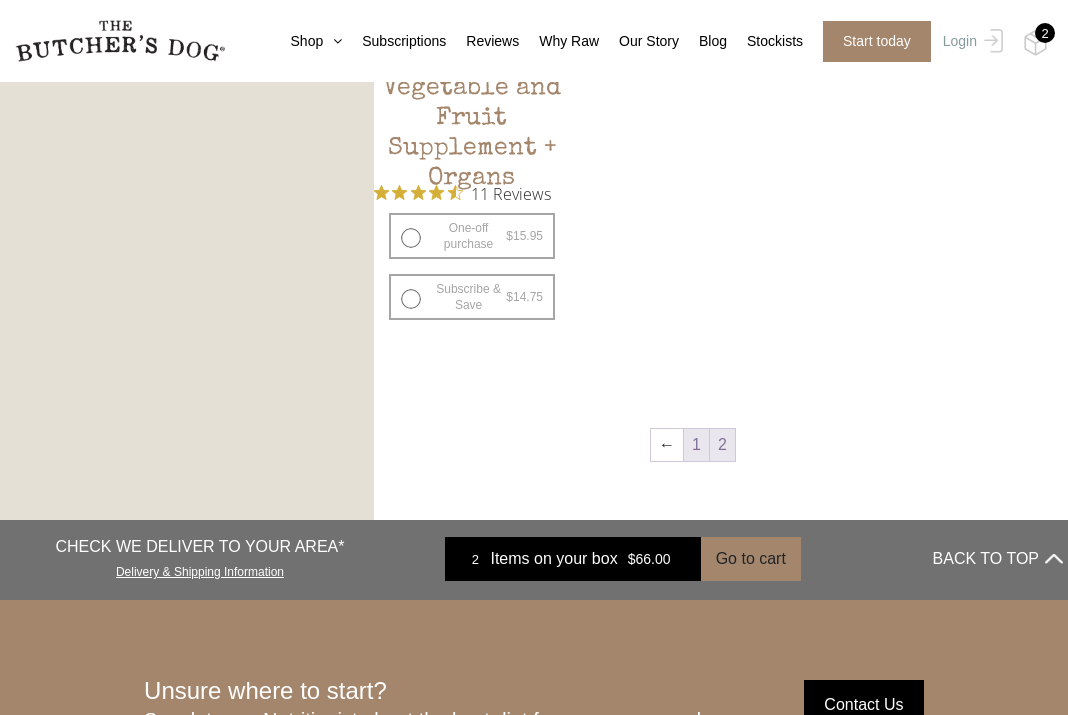 click on "1" at bounding box center (696, 445) 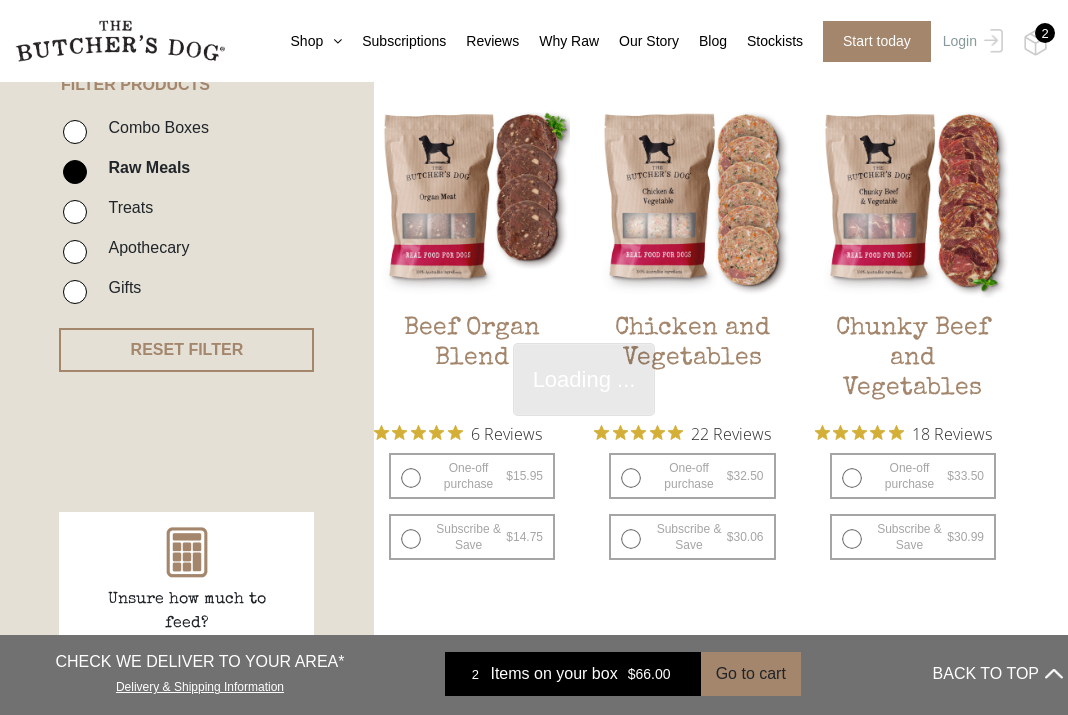 scroll, scrollTop: 452, scrollLeft: 0, axis: vertical 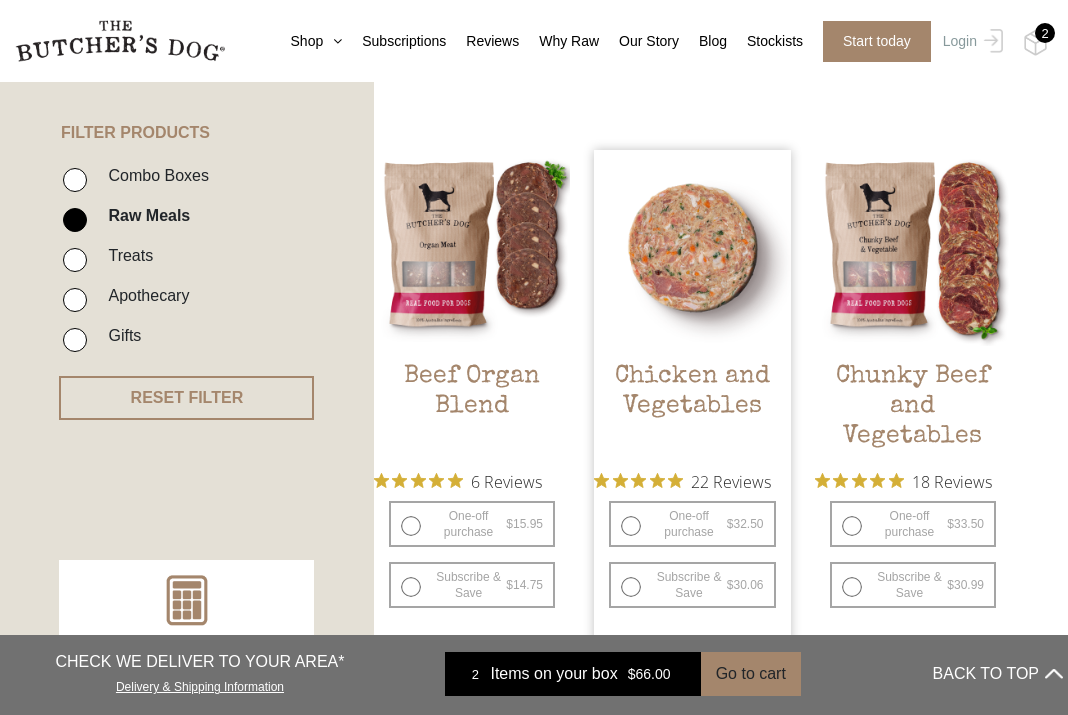 click on "One-off purchase  $ 32.50   —  or subscribe and save    7.5%" at bounding box center [692, 524] 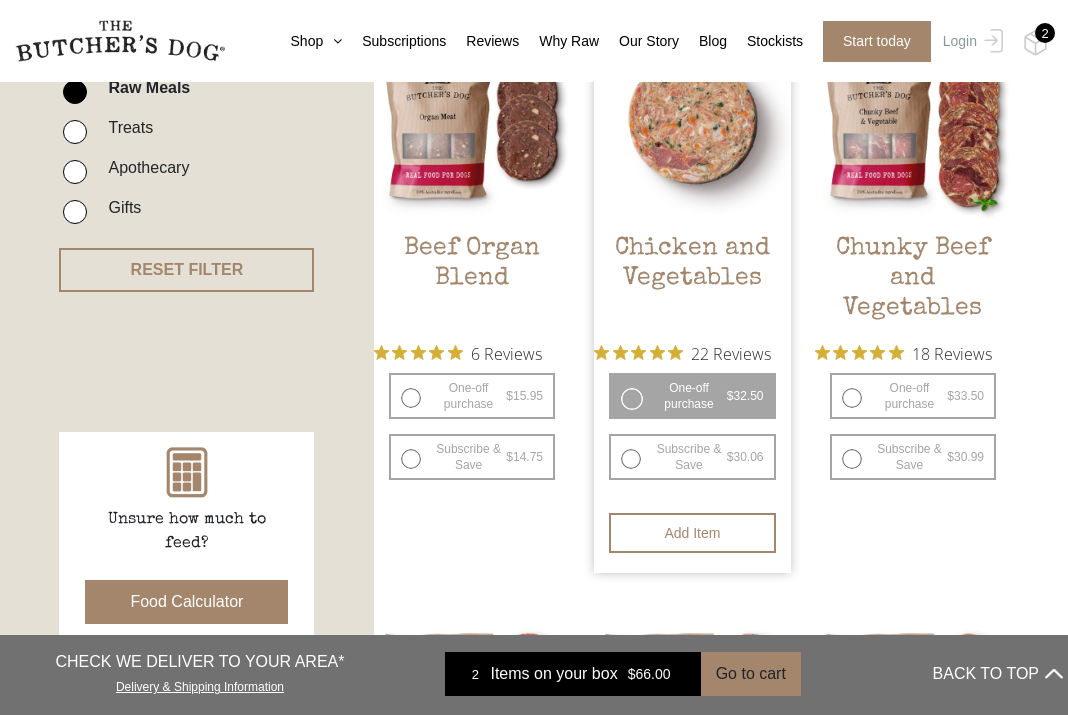 scroll, scrollTop: 585, scrollLeft: 0, axis: vertical 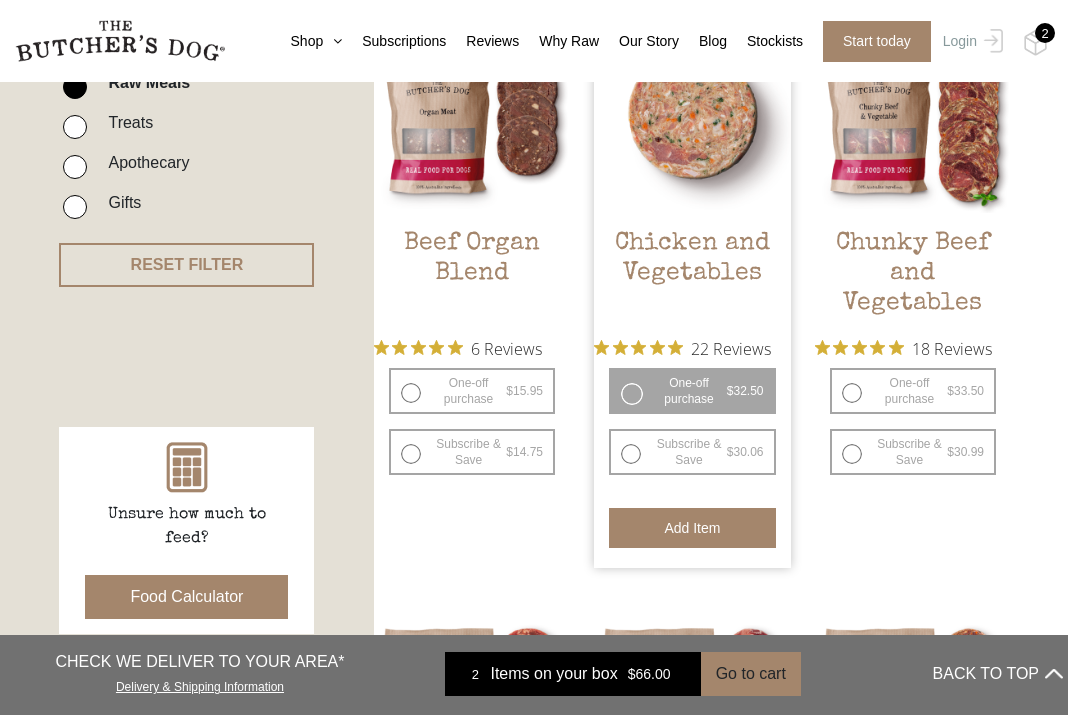 click on "Add item" at bounding box center [692, 528] 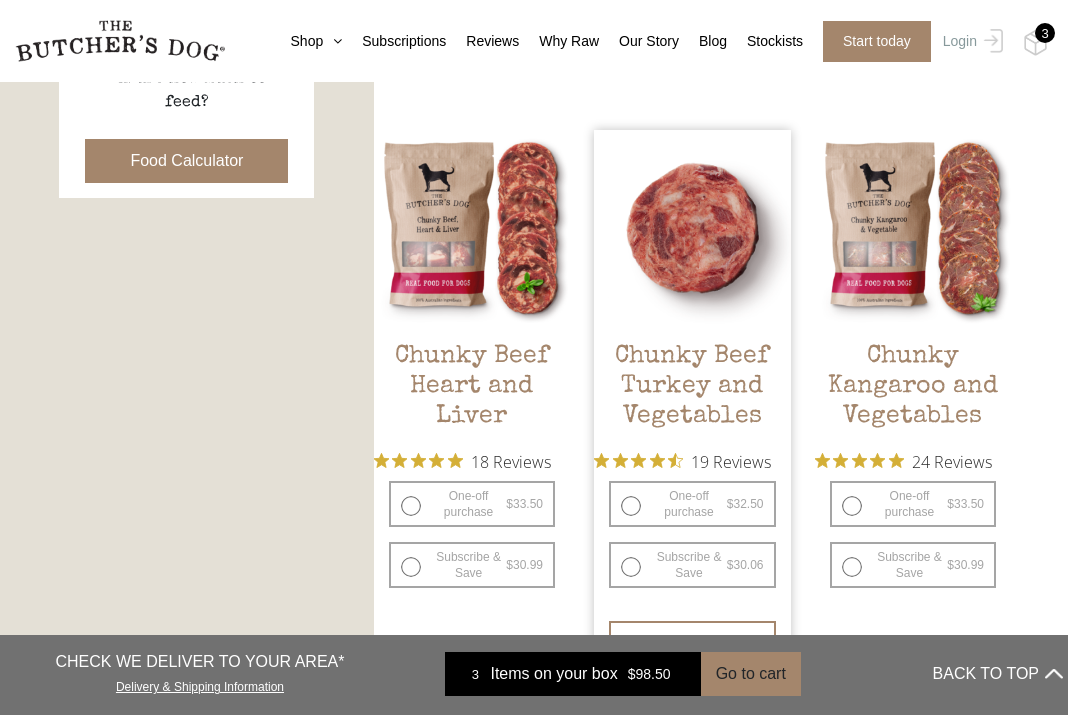 scroll, scrollTop: 1069, scrollLeft: 0, axis: vertical 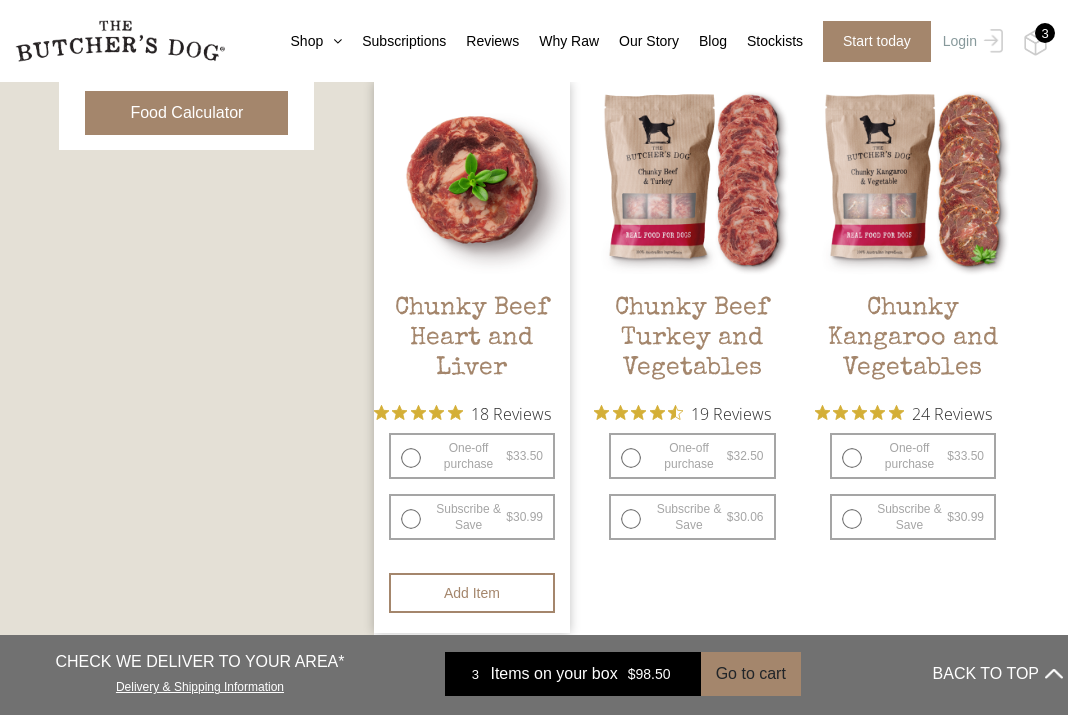 click on "One-off purchase  $ 33.50   —  or subscribe and save    7.5%" at bounding box center (472, 456) 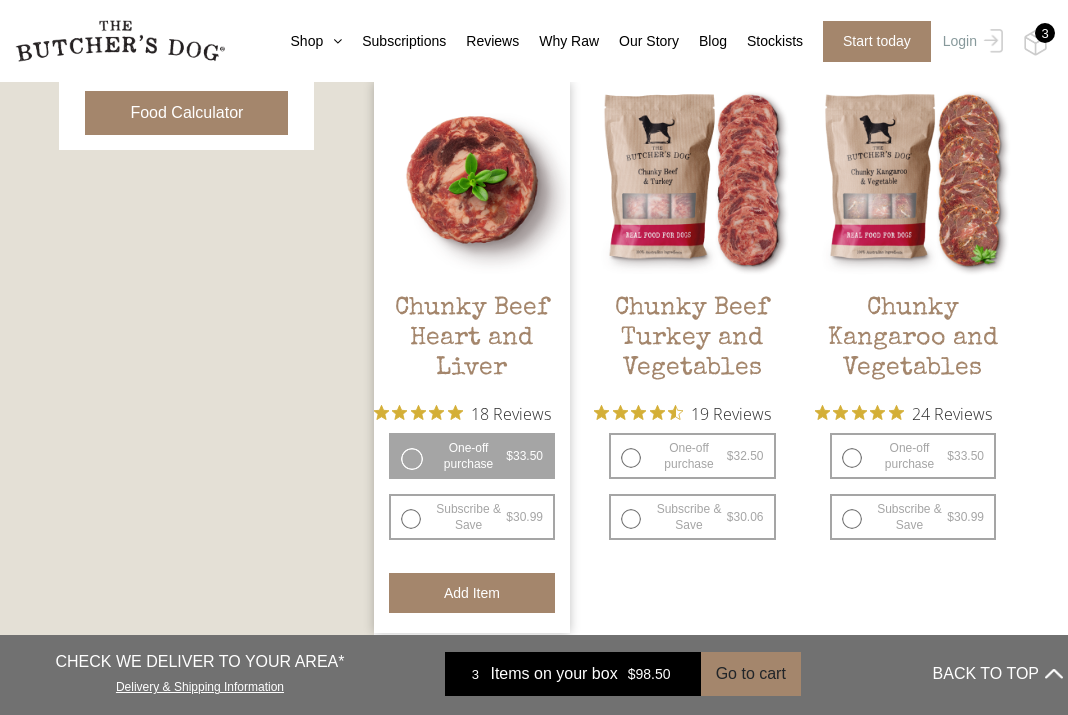 click on "Add item" at bounding box center [472, 593] 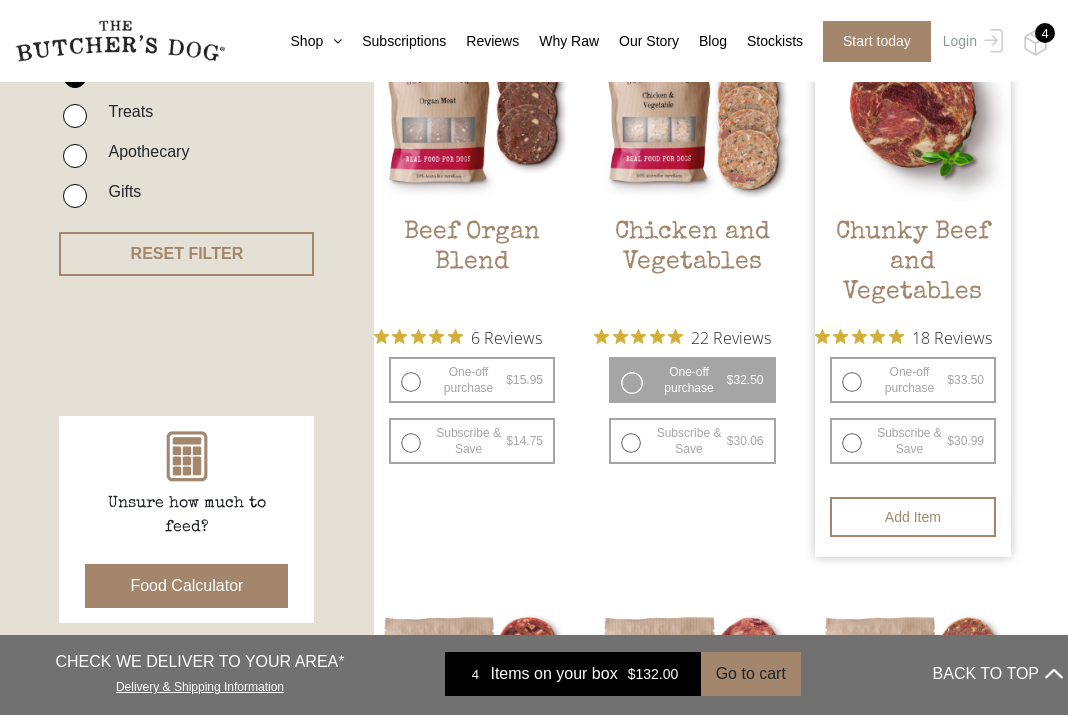 scroll, scrollTop: 584, scrollLeft: 0, axis: vertical 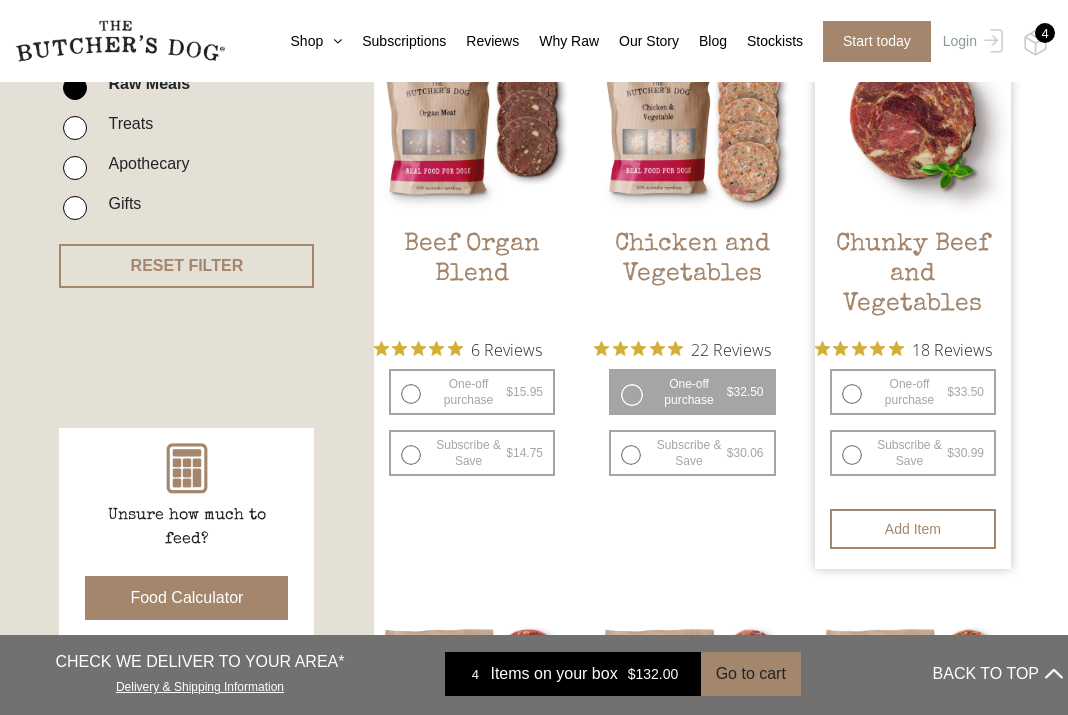 click on "One-off purchase  $ 33.50   —  or subscribe and save    7.5%" at bounding box center (913, 392) 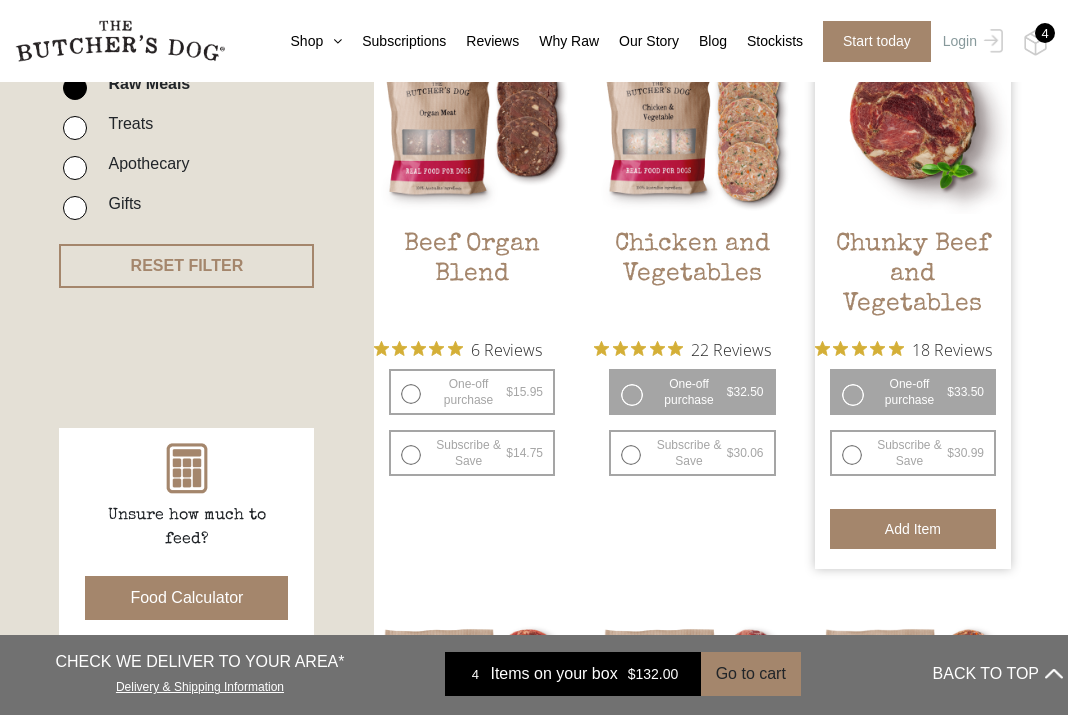 click on "Add item" at bounding box center [913, 529] 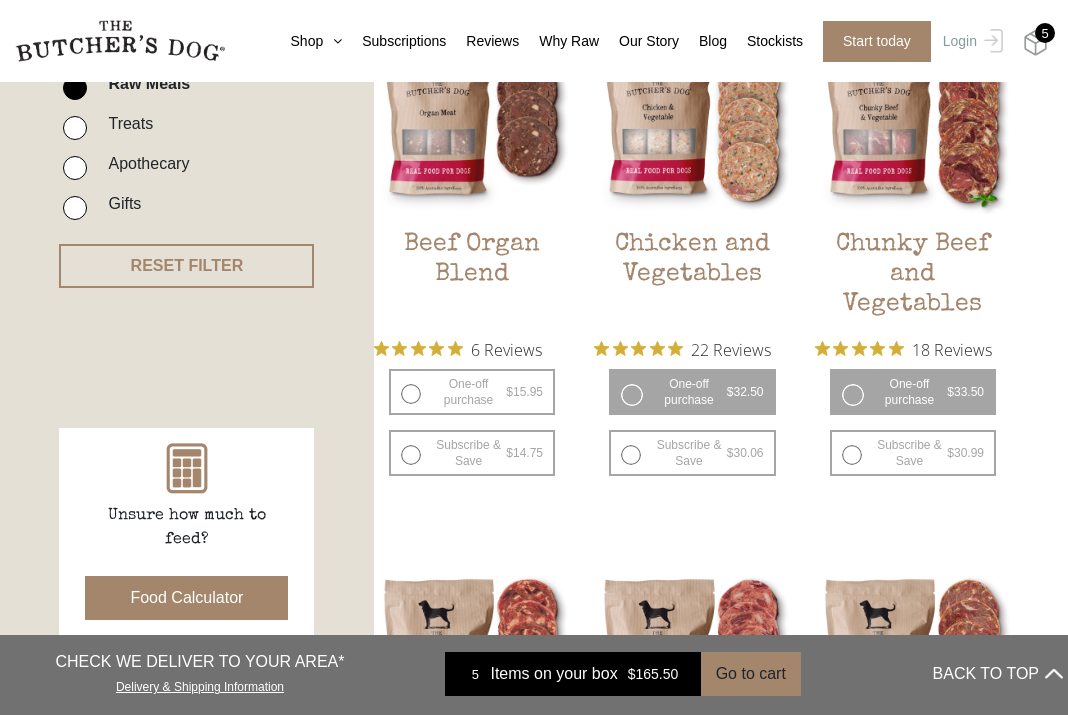 click at bounding box center (1035, 43) 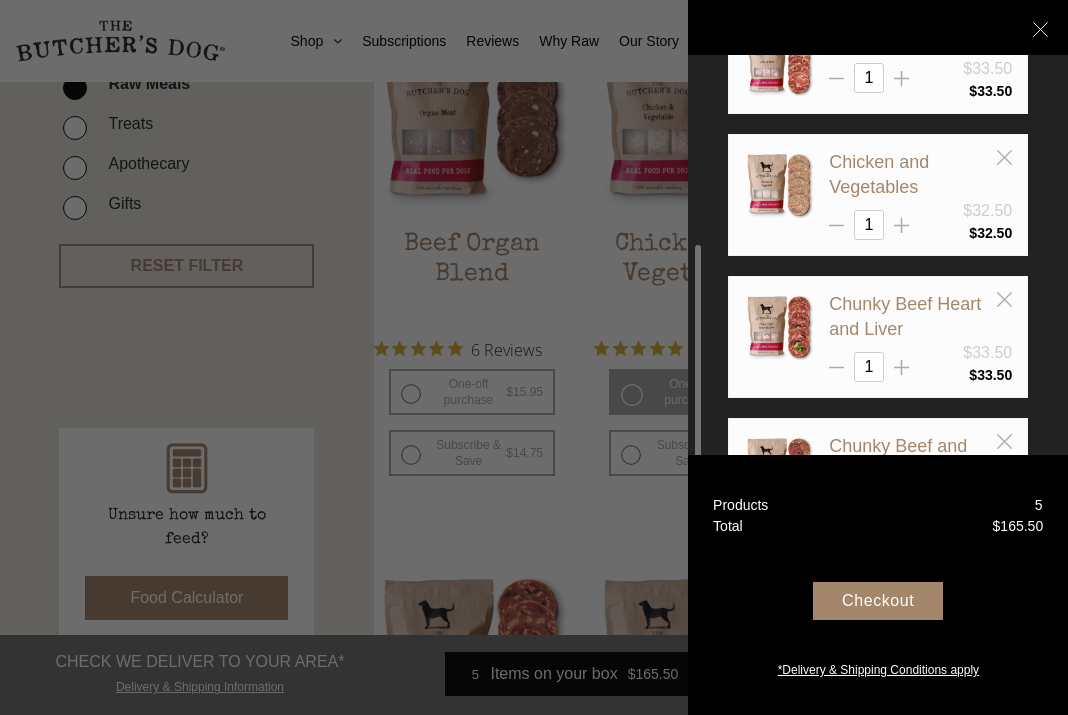 scroll, scrollTop: 336, scrollLeft: 0, axis: vertical 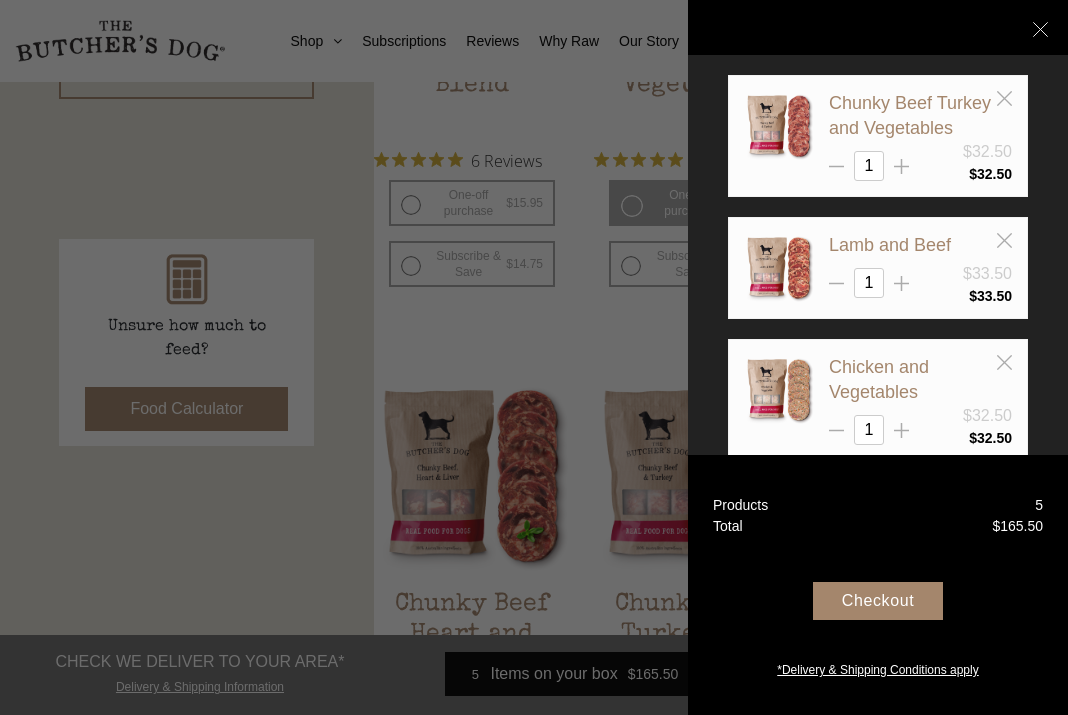 click on "Checkout" at bounding box center (878, 601) 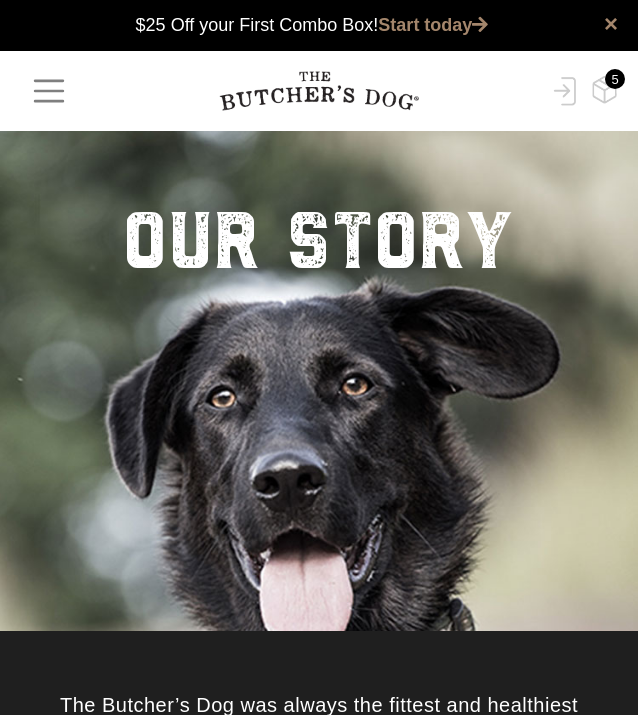 scroll, scrollTop: 0, scrollLeft: 0, axis: both 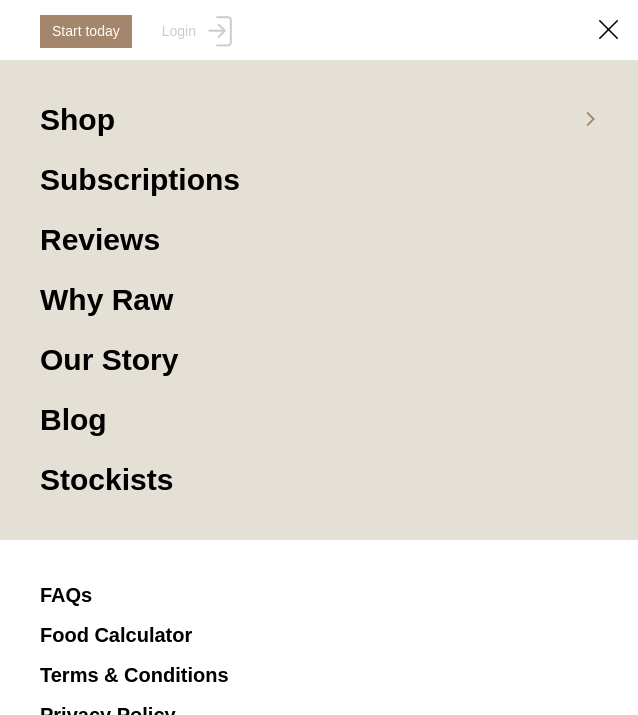 click on "Shop" at bounding box center [319, 130] 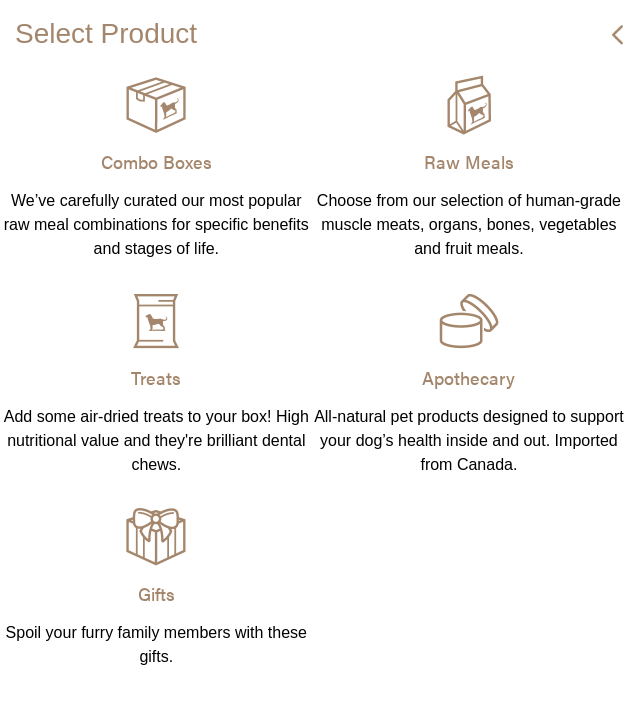 click on "Choose from our selection of human-grade muscle meats, organs,
bones, vegetables and fruit meals." at bounding box center [469, 225] 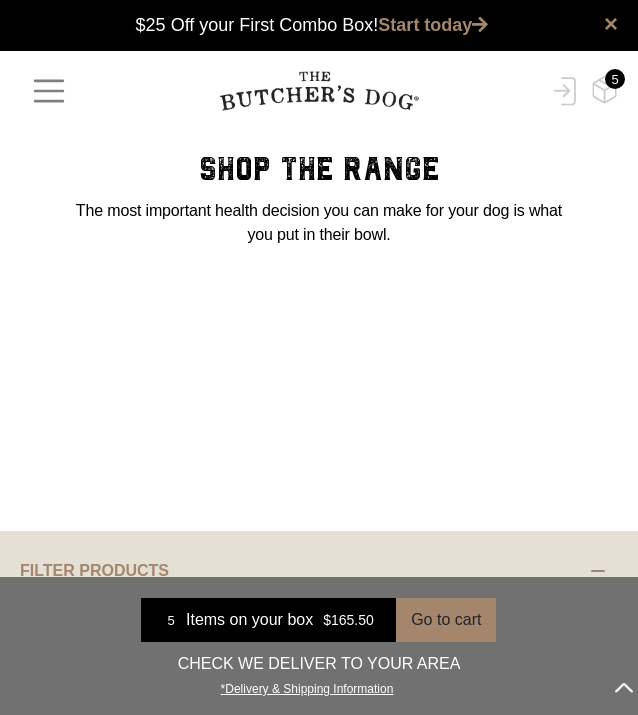 scroll, scrollTop: 0, scrollLeft: 0, axis: both 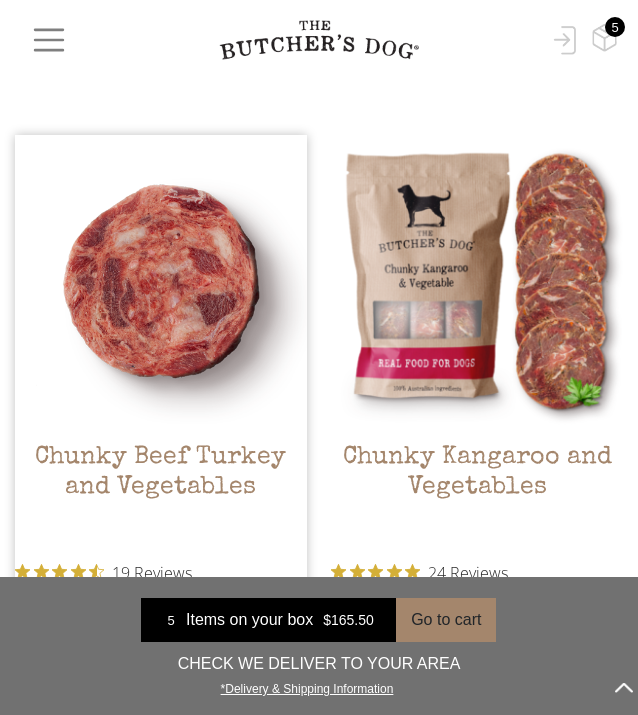 click at bounding box center [161, 281] 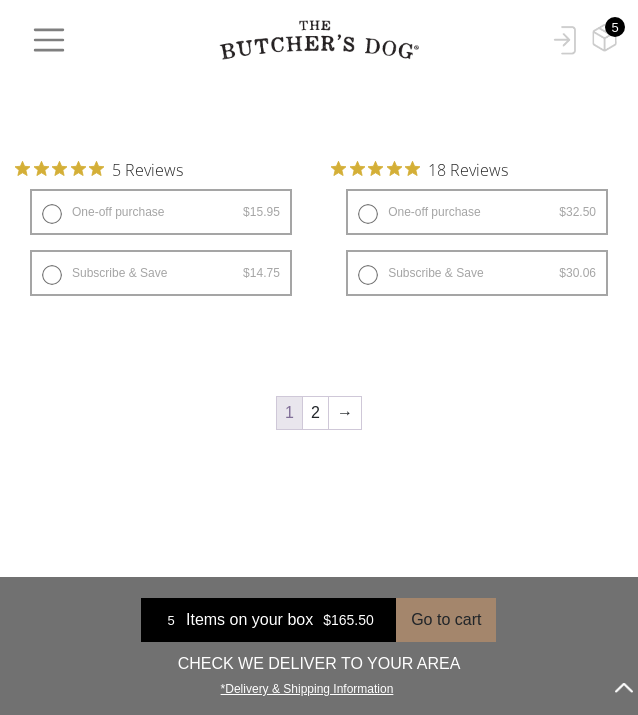 scroll, scrollTop: 4460, scrollLeft: 0, axis: vertical 